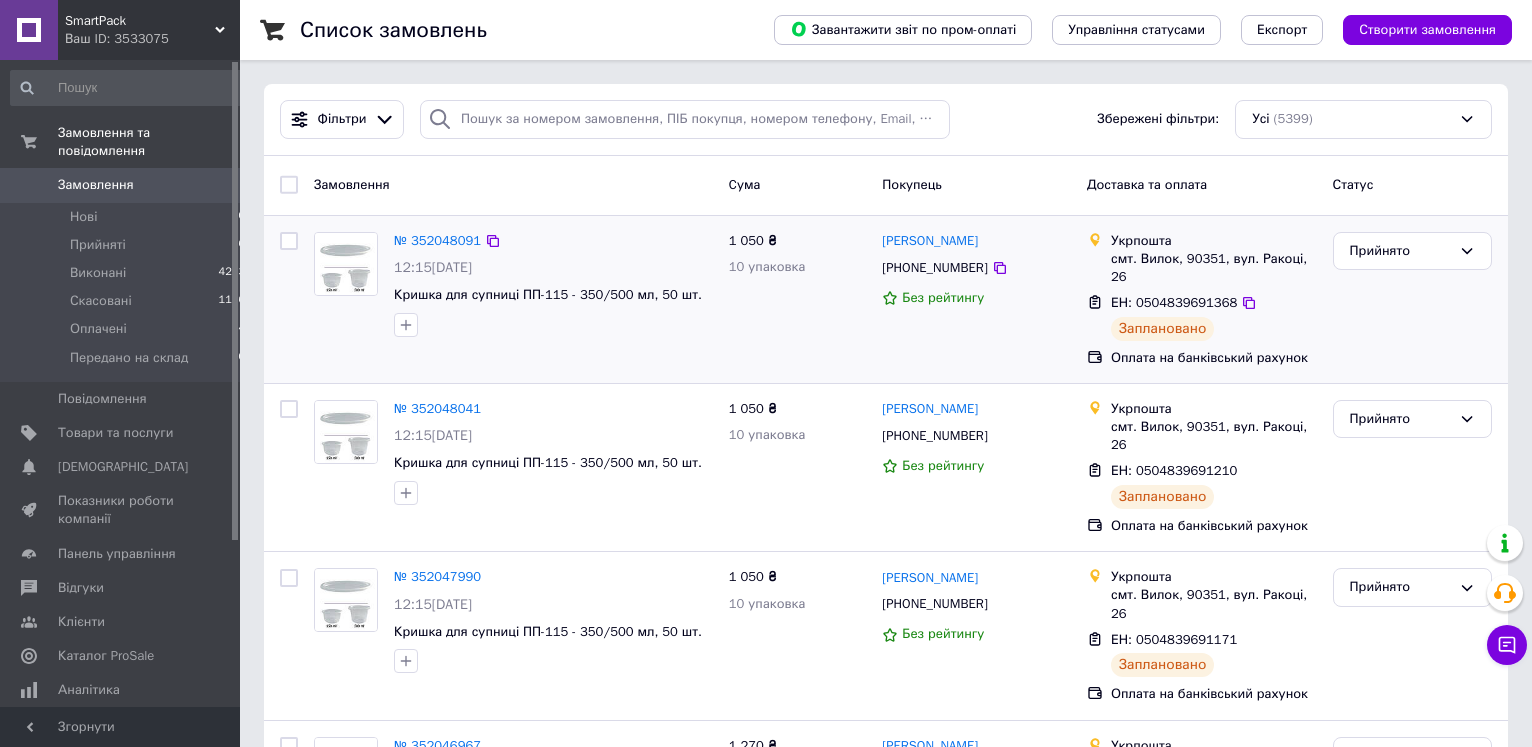scroll, scrollTop: 0, scrollLeft: 0, axis: both 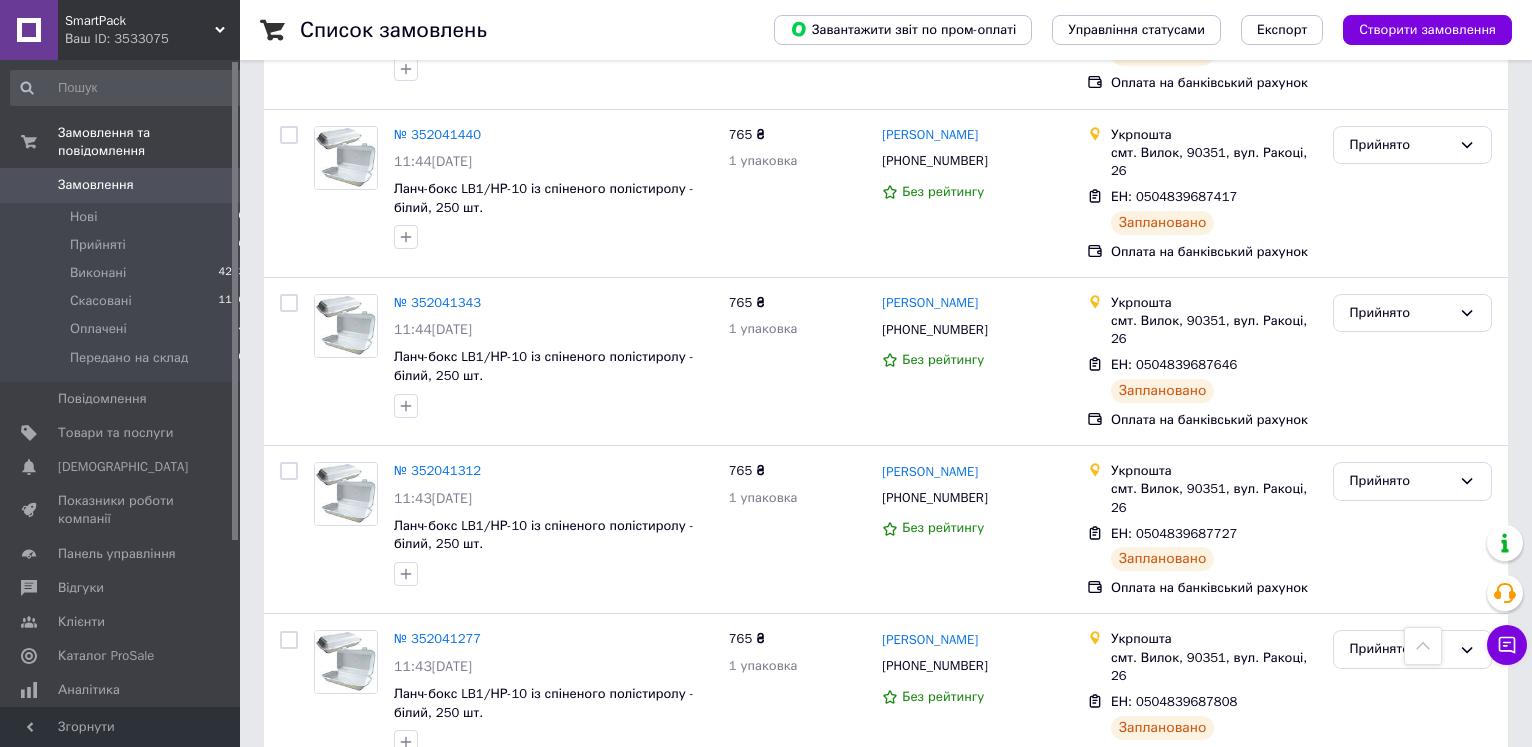 click on "2" at bounding box center (327, 995) 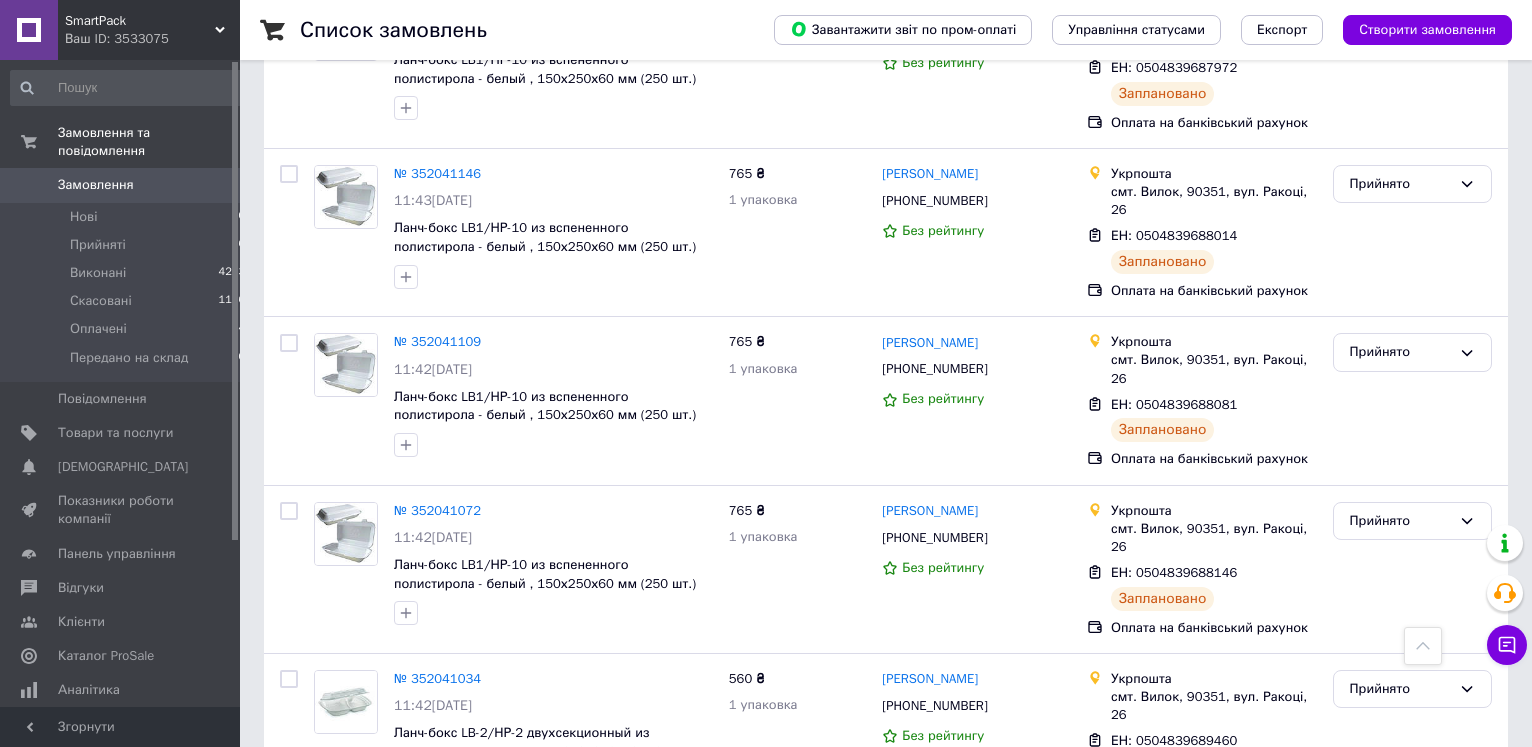 scroll, scrollTop: 0, scrollLeft: 0, axis: both 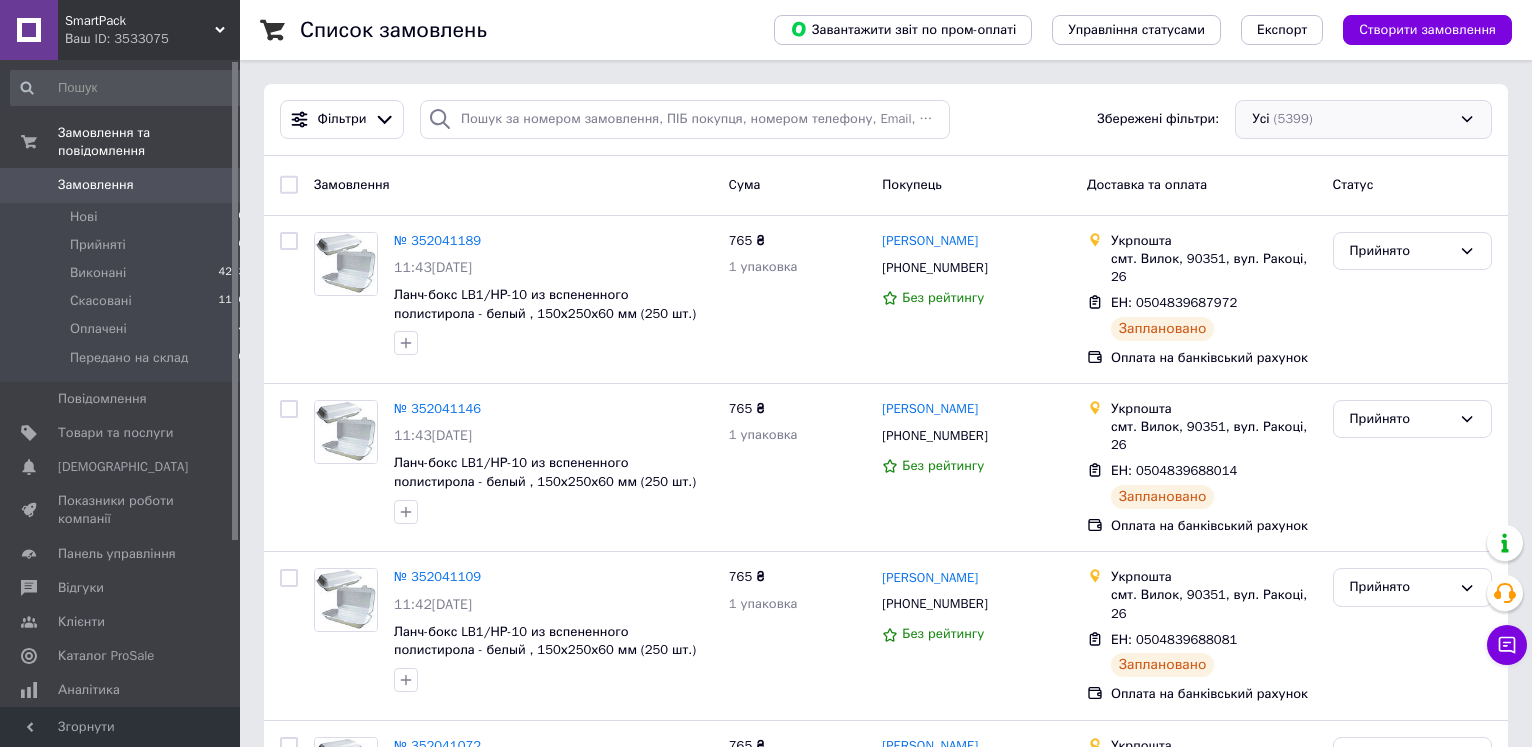 click on "Усі (5399)" at bounding box center (1363, 119) 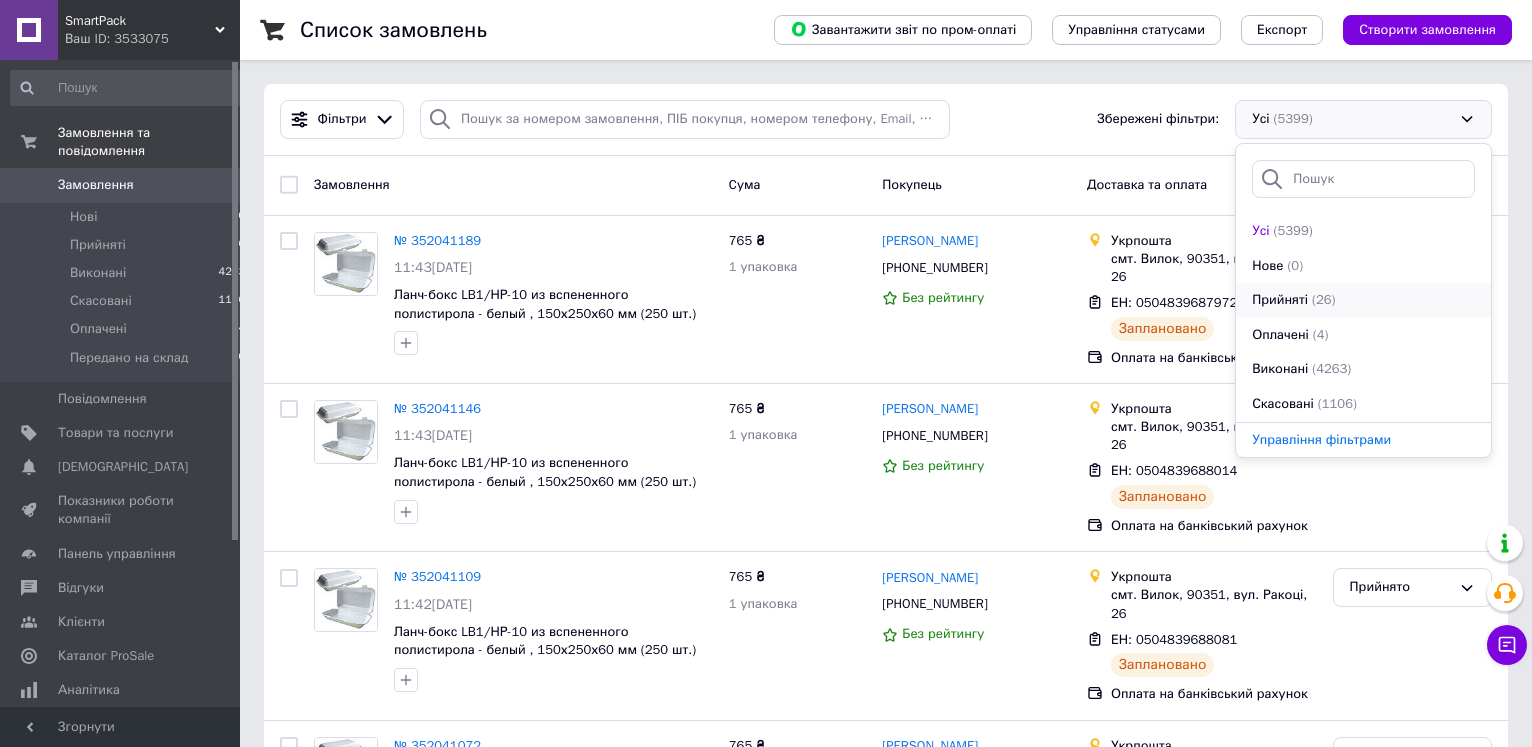 click on "Прийняті" at bounding box center [1280, 300] 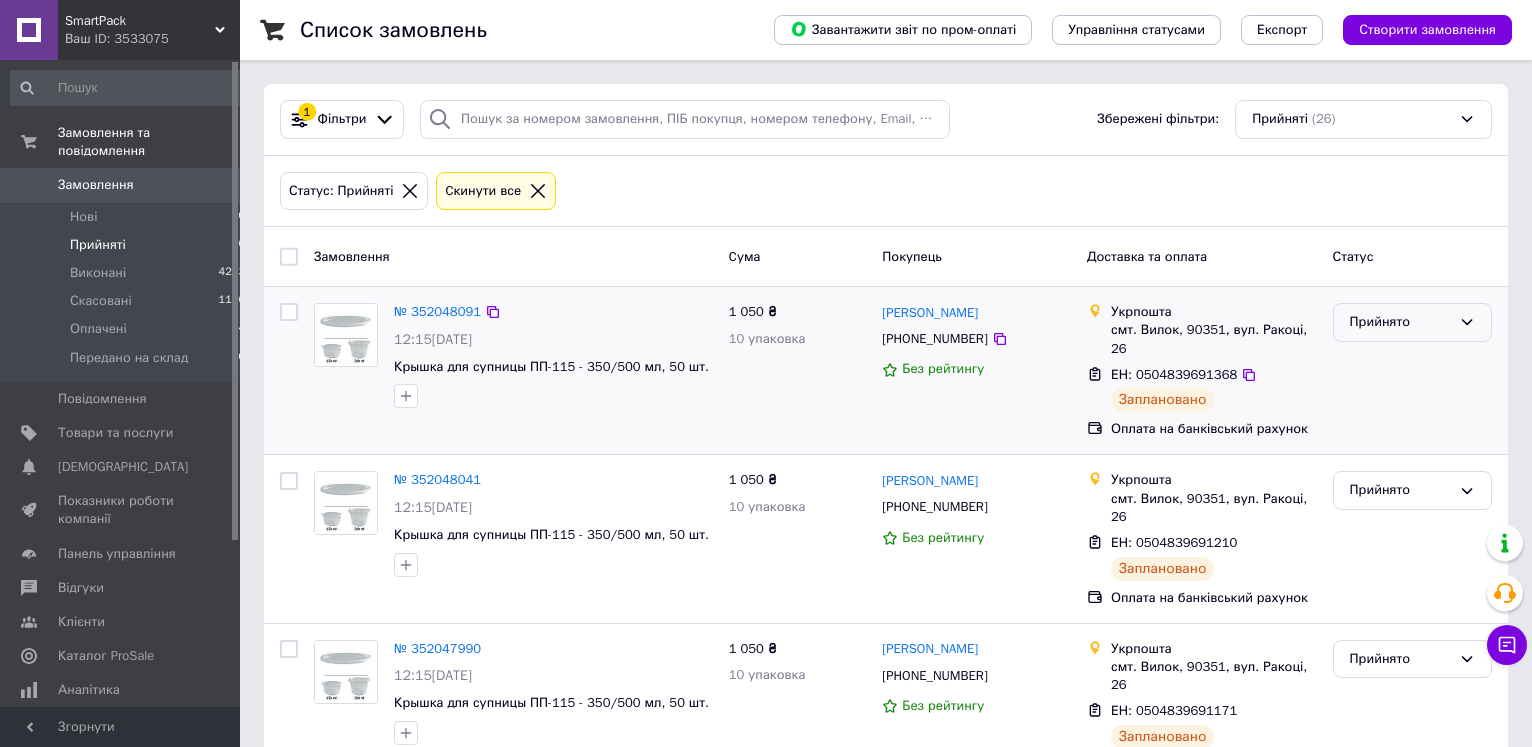 click on "Прийнято" at bounding box center (1412, 322) 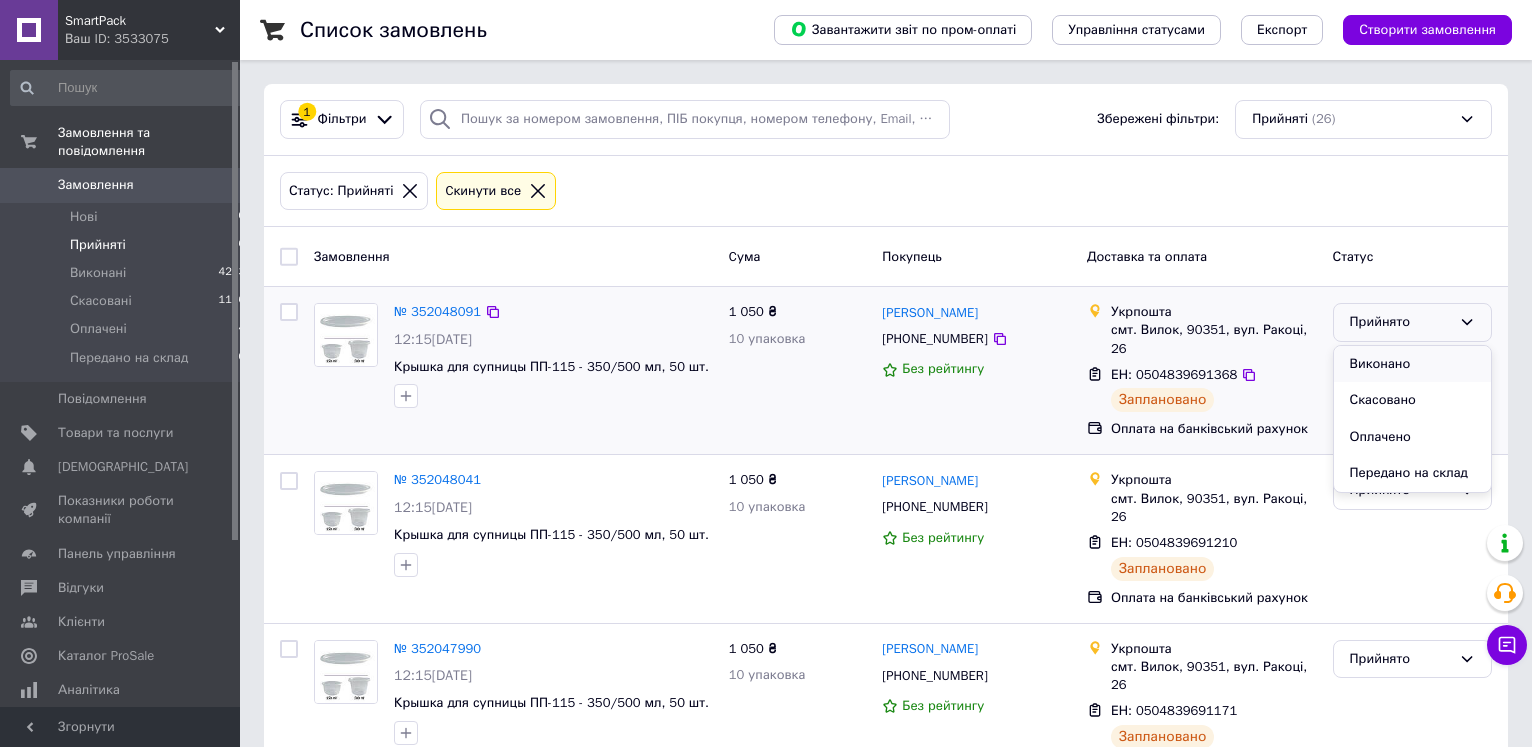 click on "Виконано" at bounding box center (1412, 364) 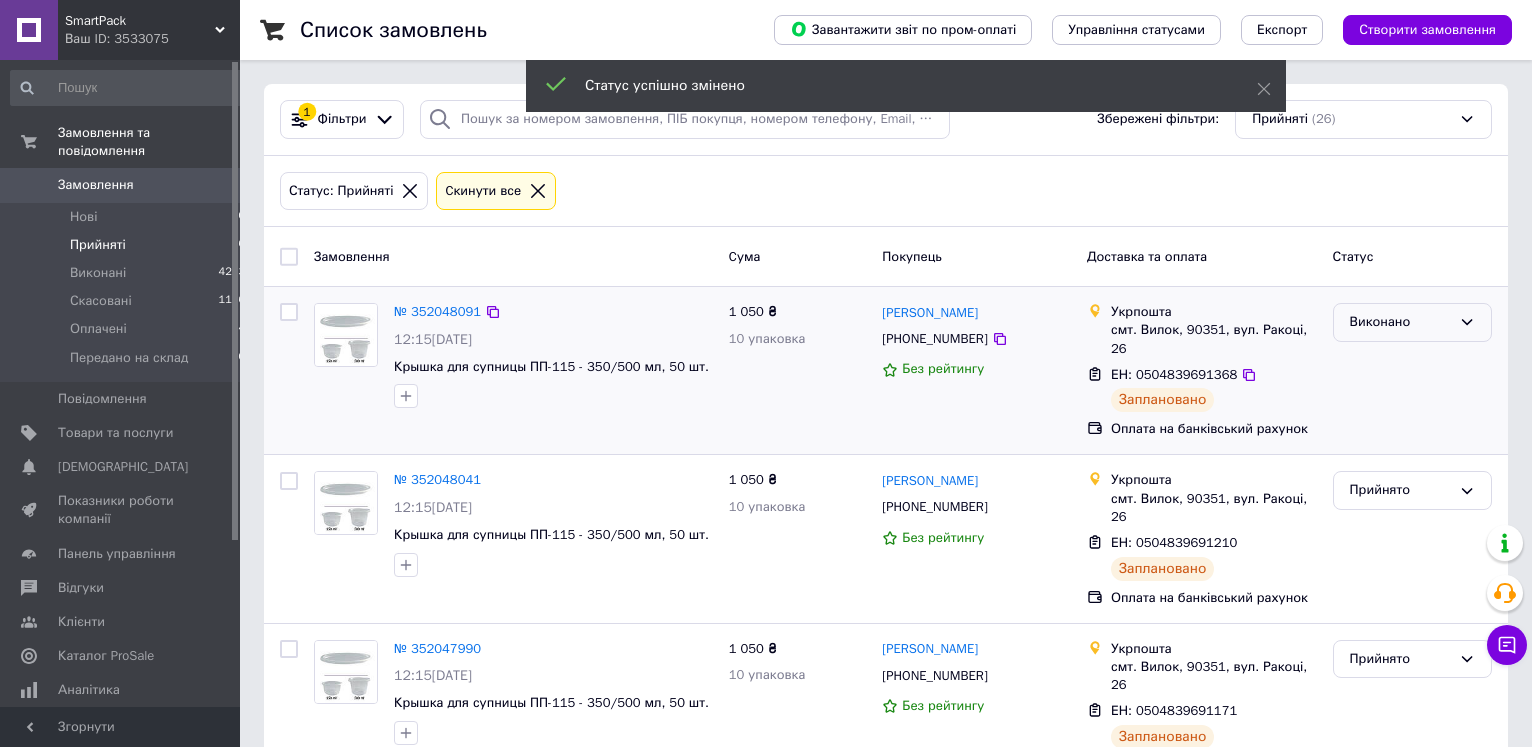 click on "Виконано" at bounding box center (1400, 322) 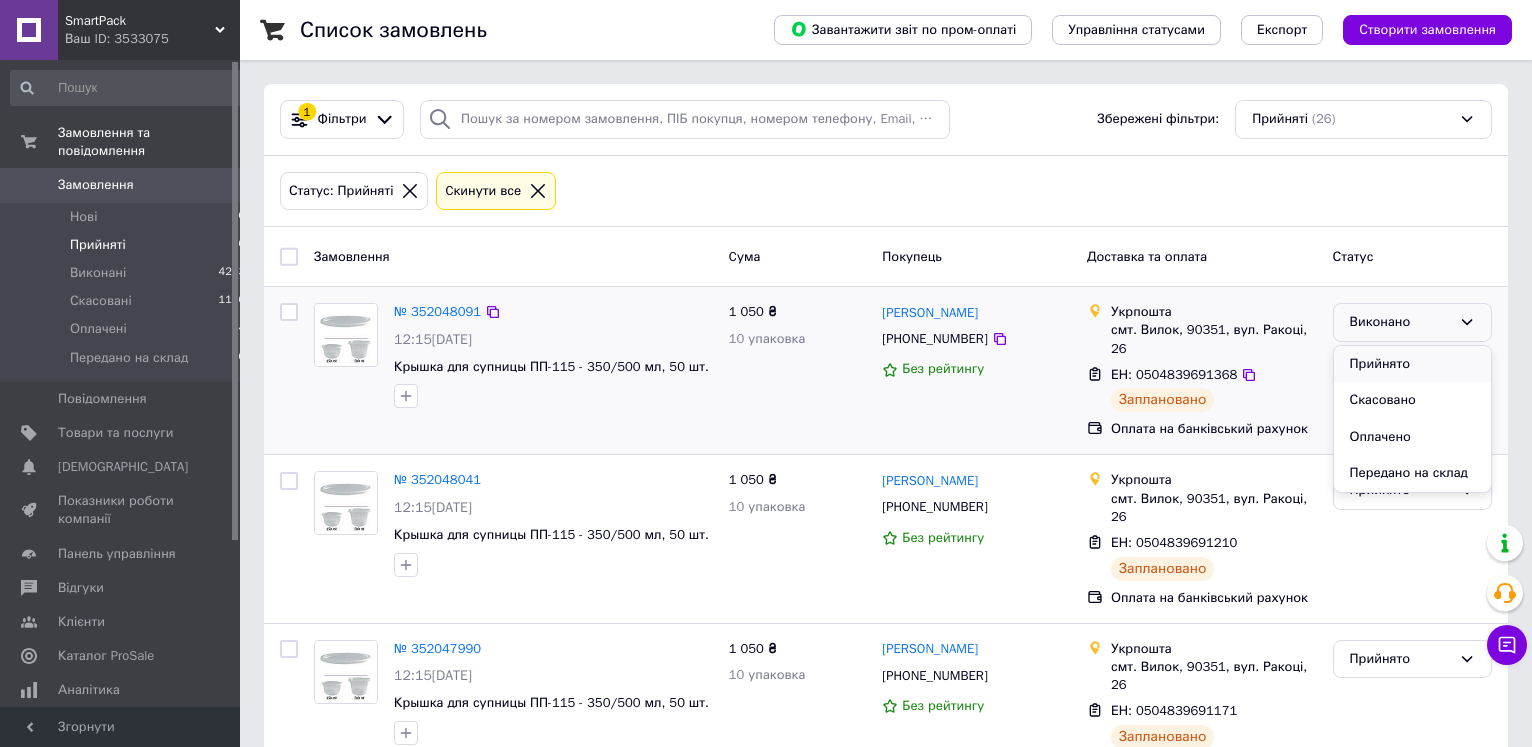 click on "Прийнято" at bounding box center [1412, 364] 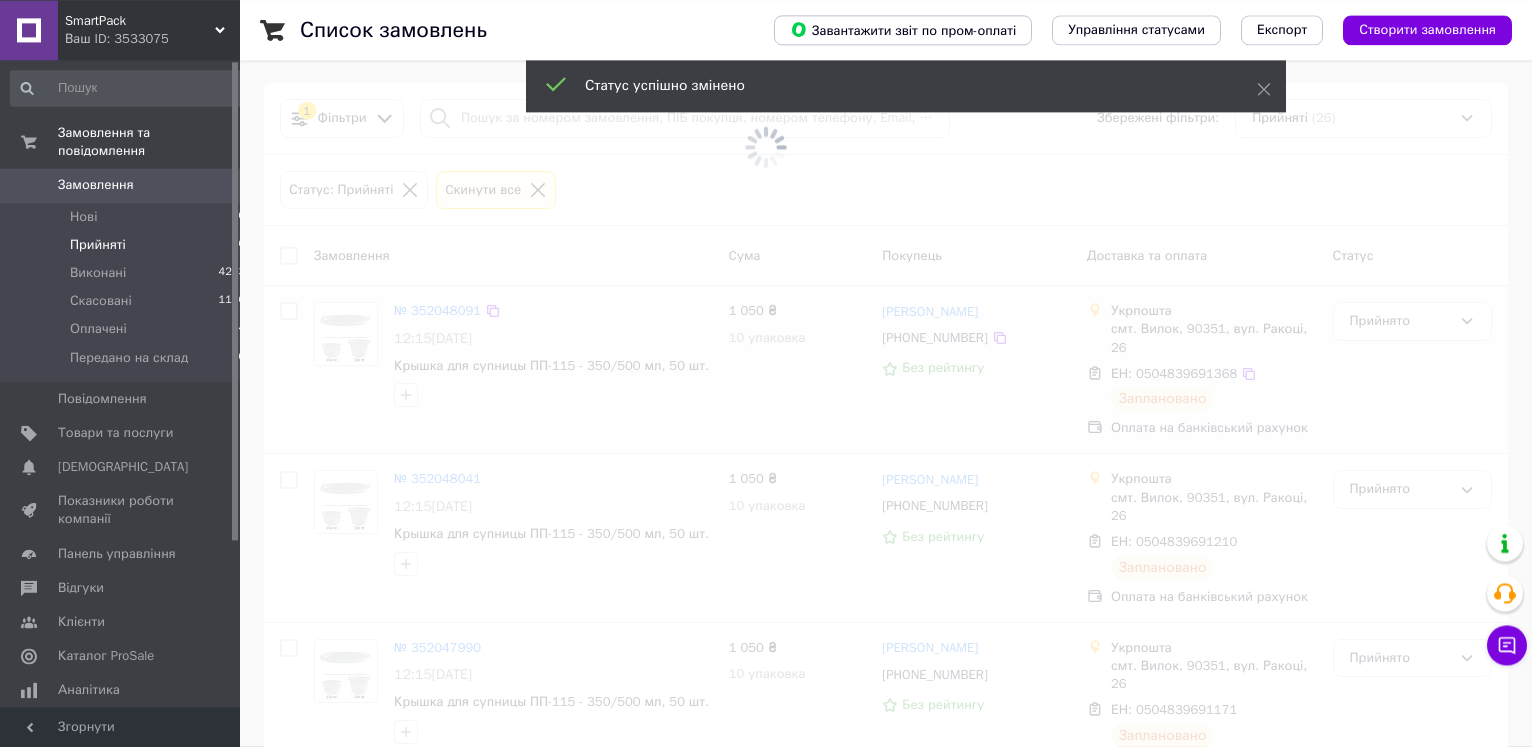 scroll, scrollTop: 0, scrollLeft: 0, axis: both 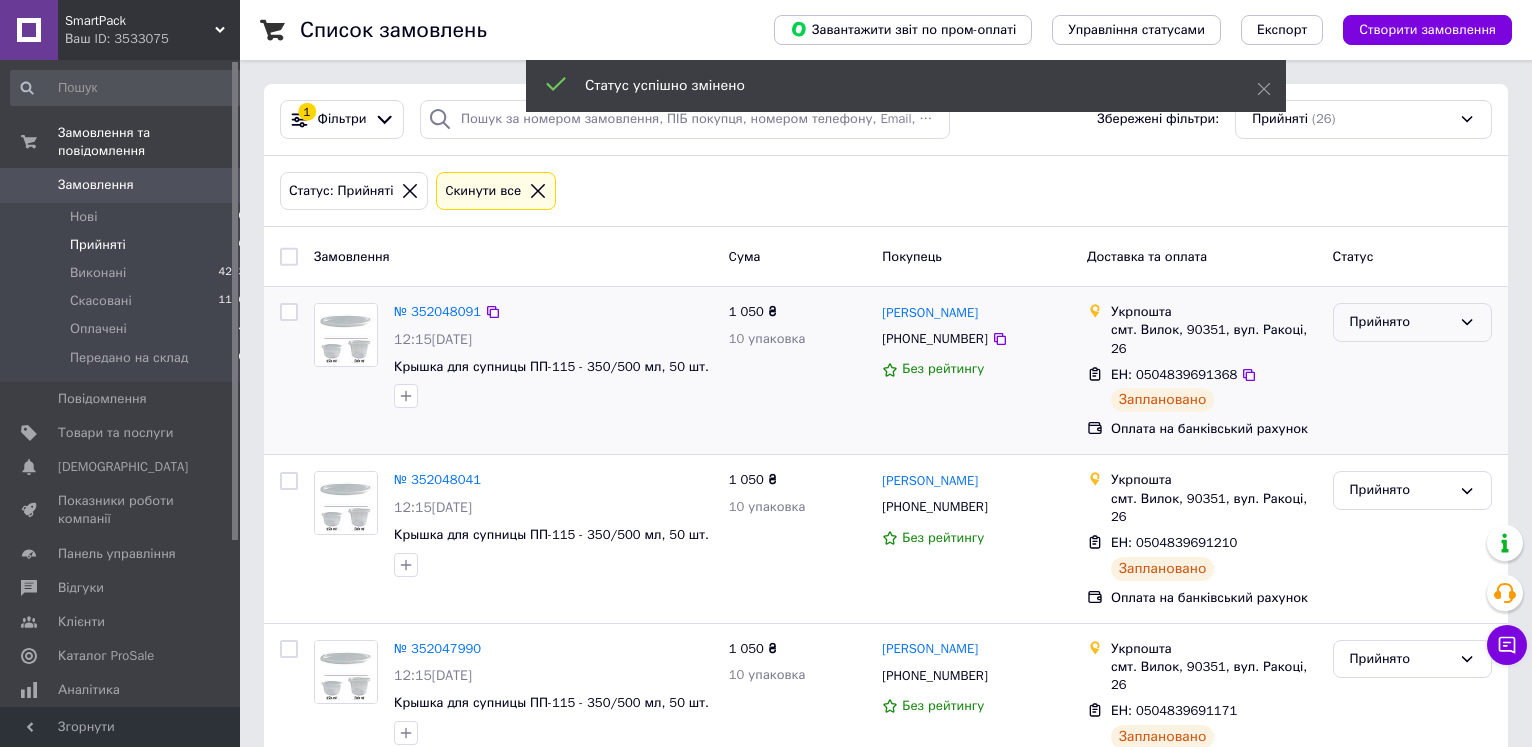 click on "Прийнято" at bounding box center (1412, 322) 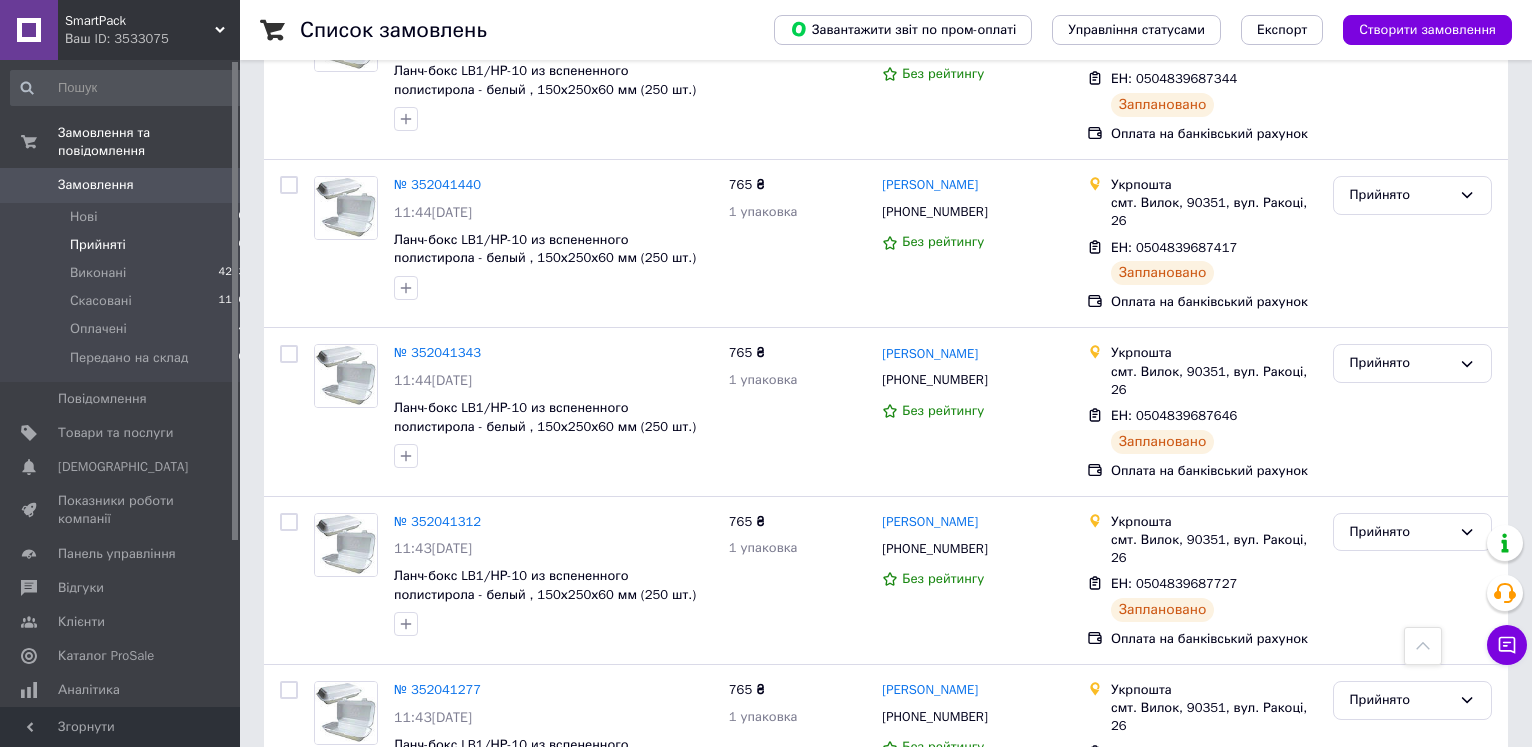 scroll, scrollTop: 2742, scrollLeft: 0, axis: vertical 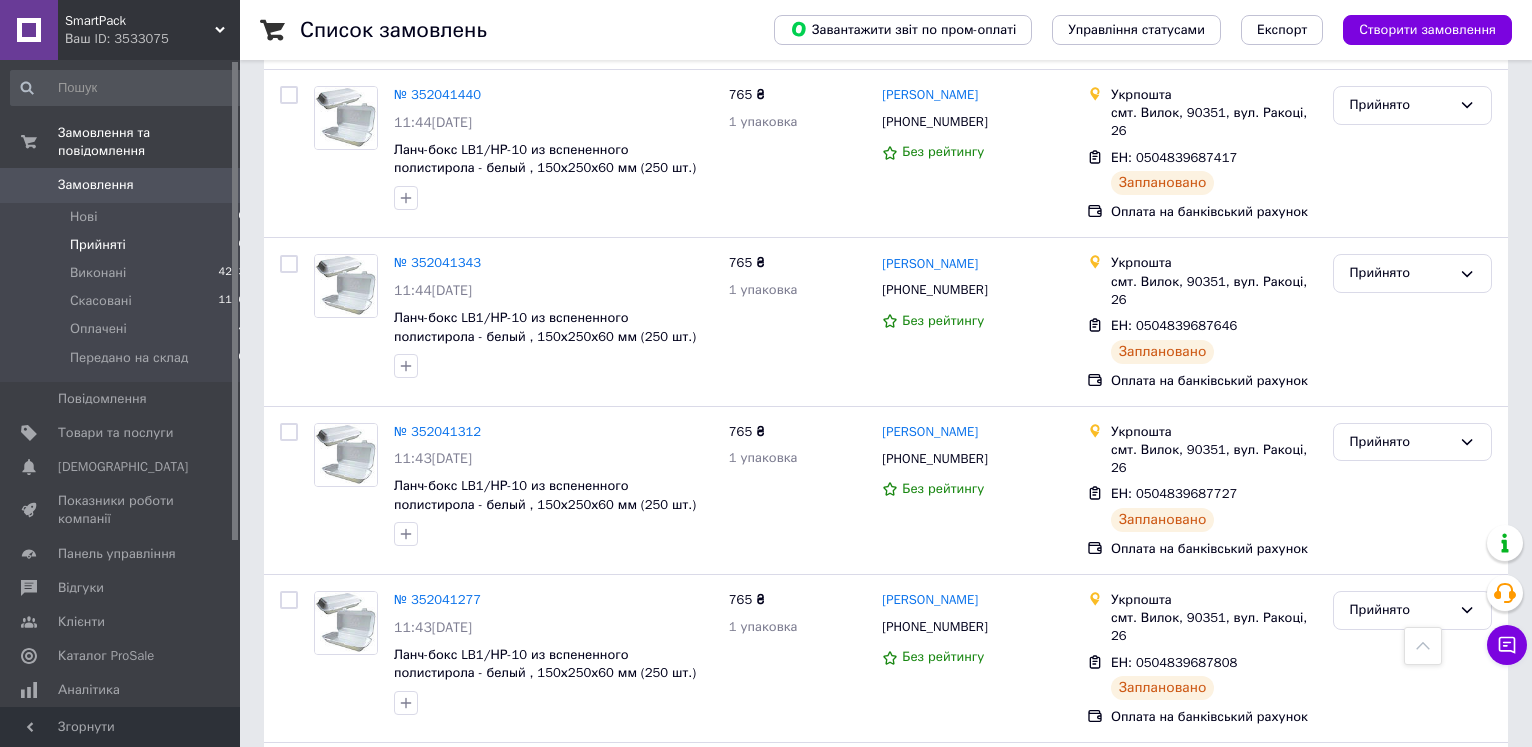 click on "2" at bounding box center [327, 956] 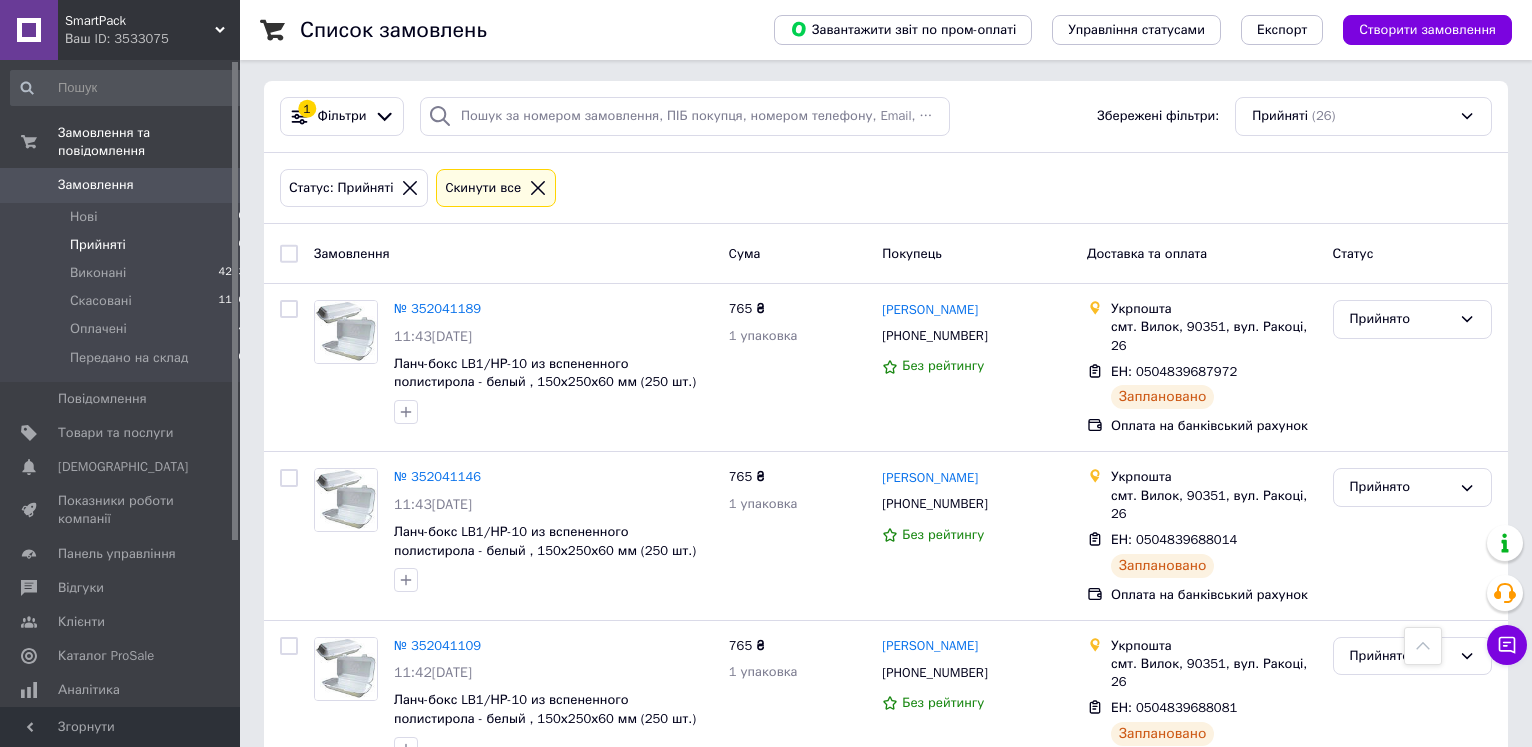 scroll, scrollTop: 0, scrollLeft: 0, axis: both 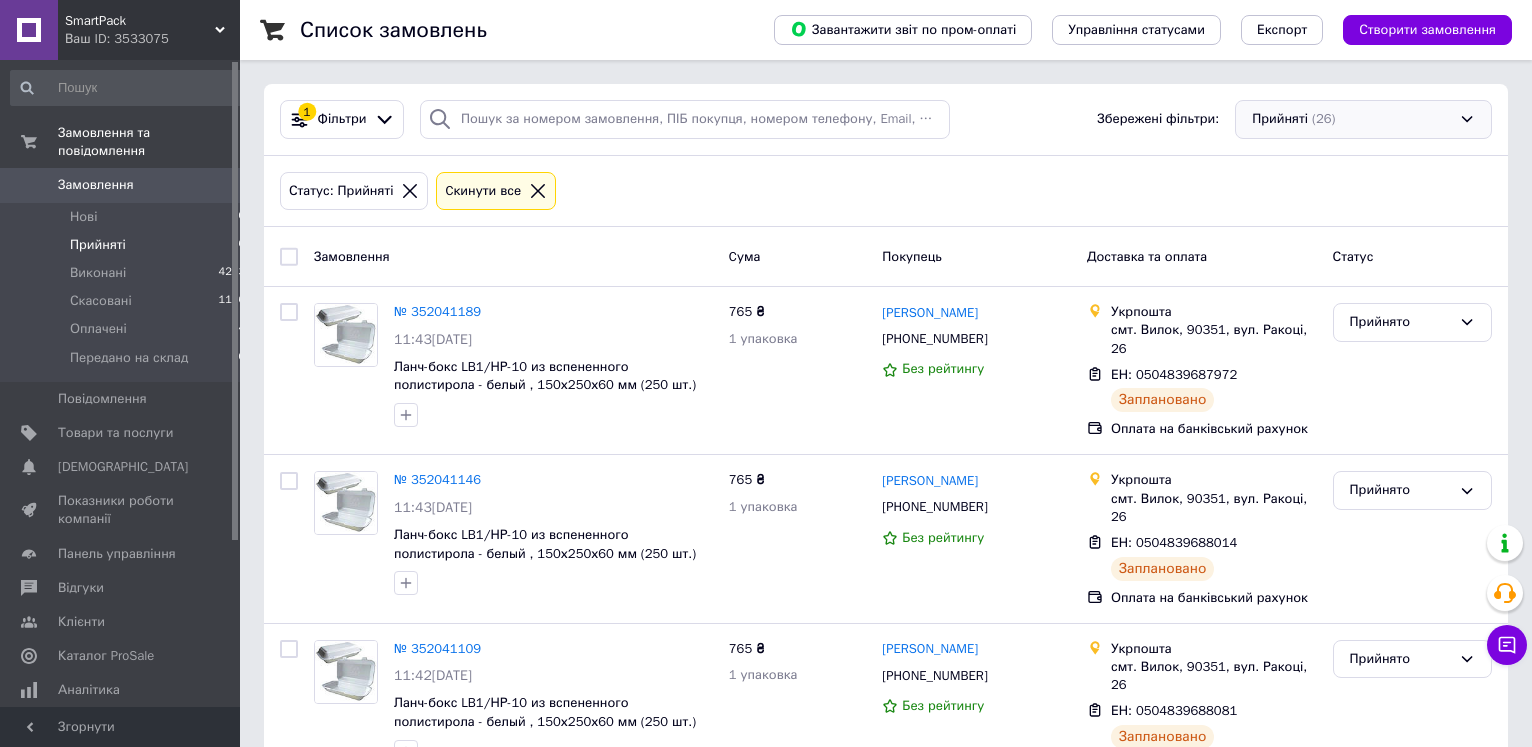 click on "Прийняті (26)" at bounding box center [1363, 119] 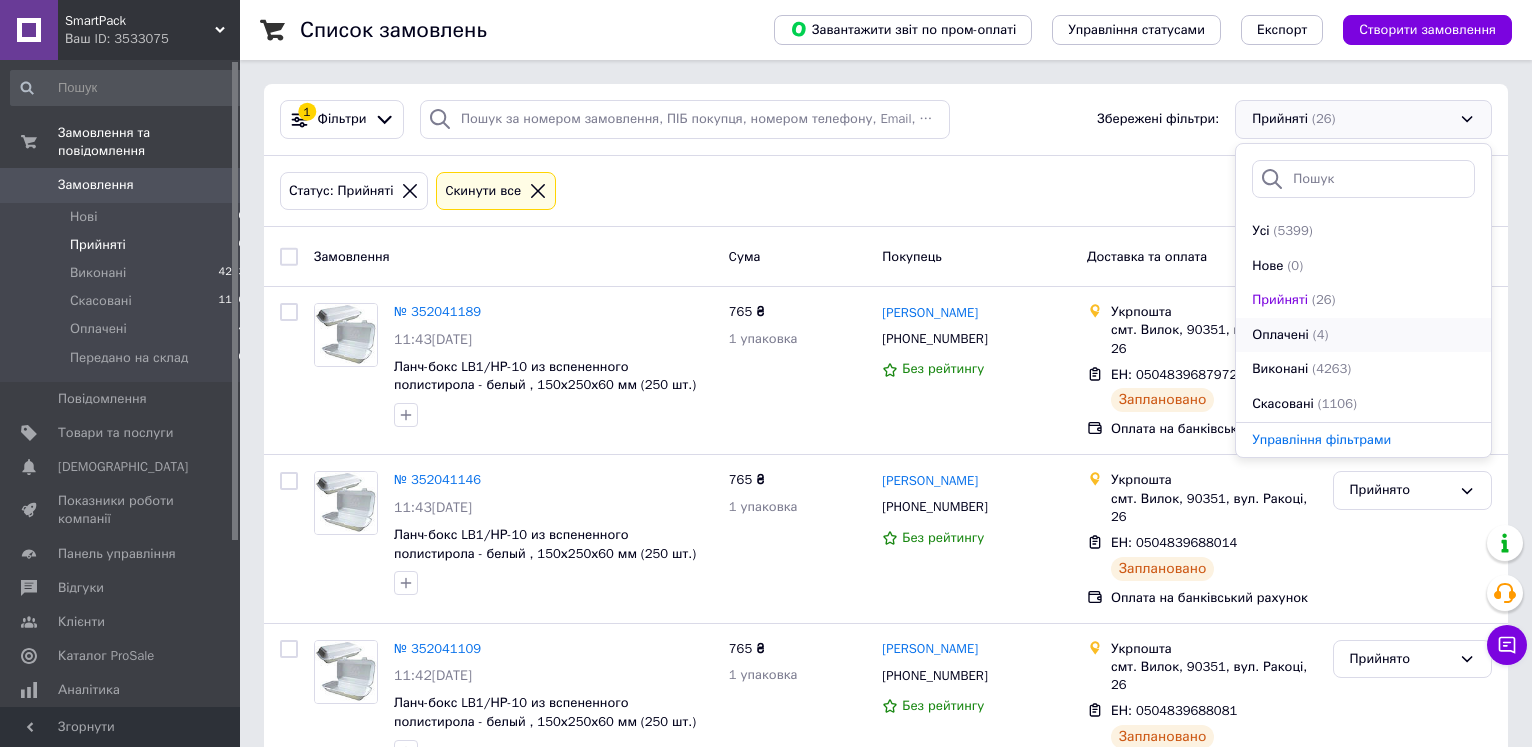 click on "Оплачені (4)" at bounding box center (1363, 335) 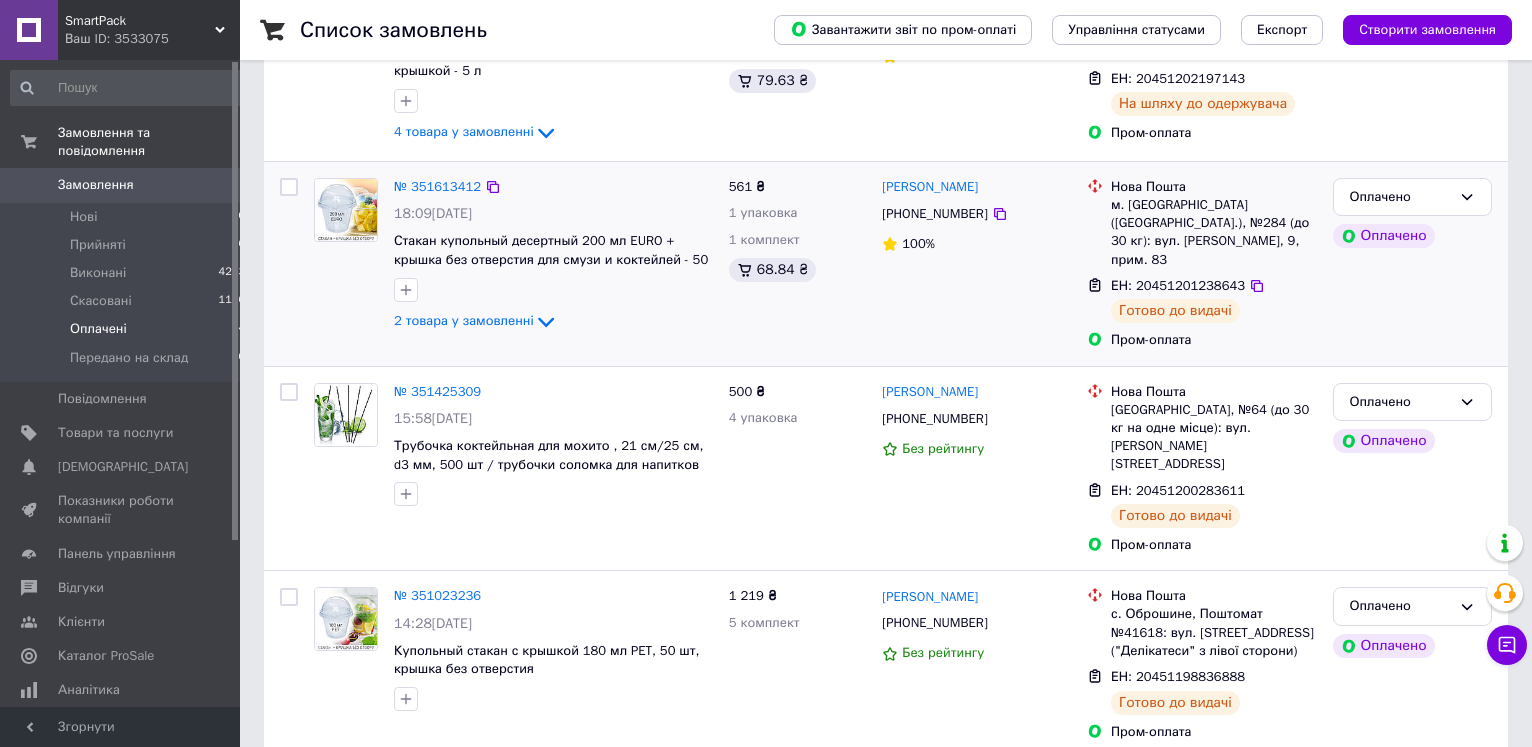 scroll, scrollTop: 0, scrollLeft: 0, axis: both 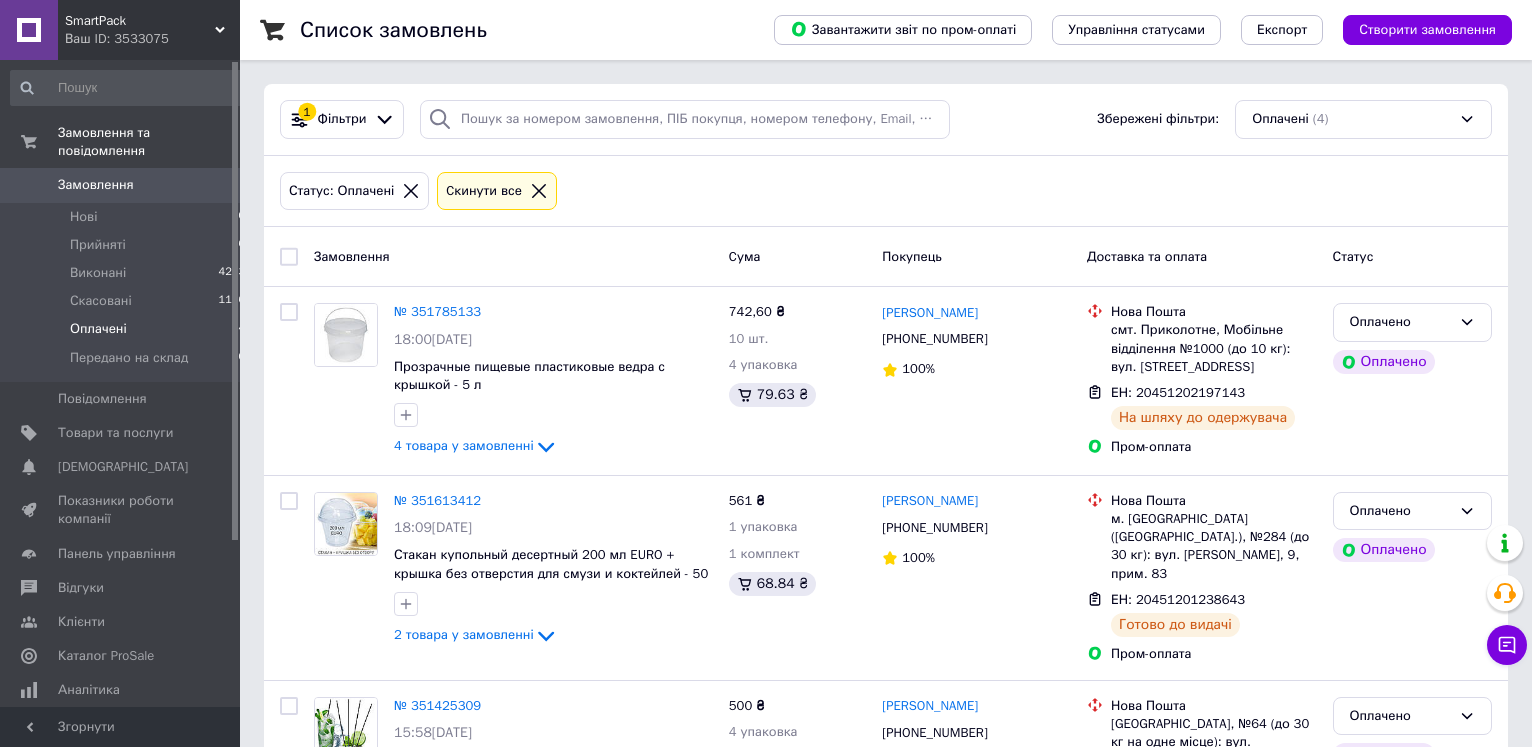 click 